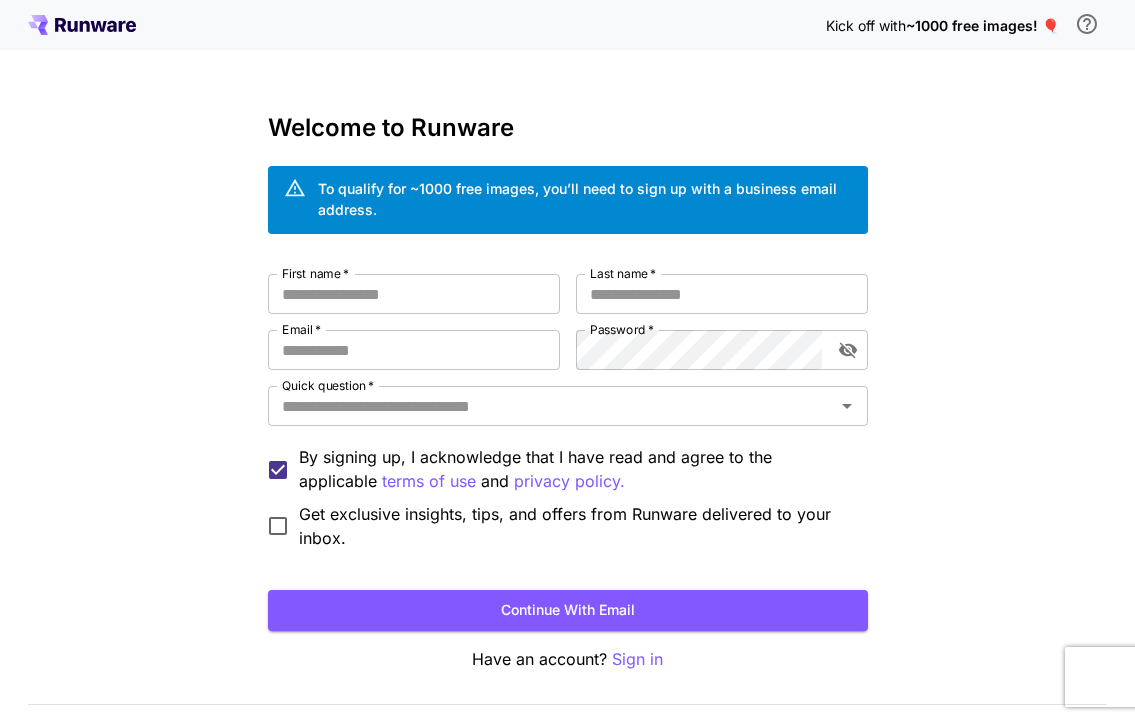 scroll, scrollTop: 0, scrollLeft: 0, axis: both 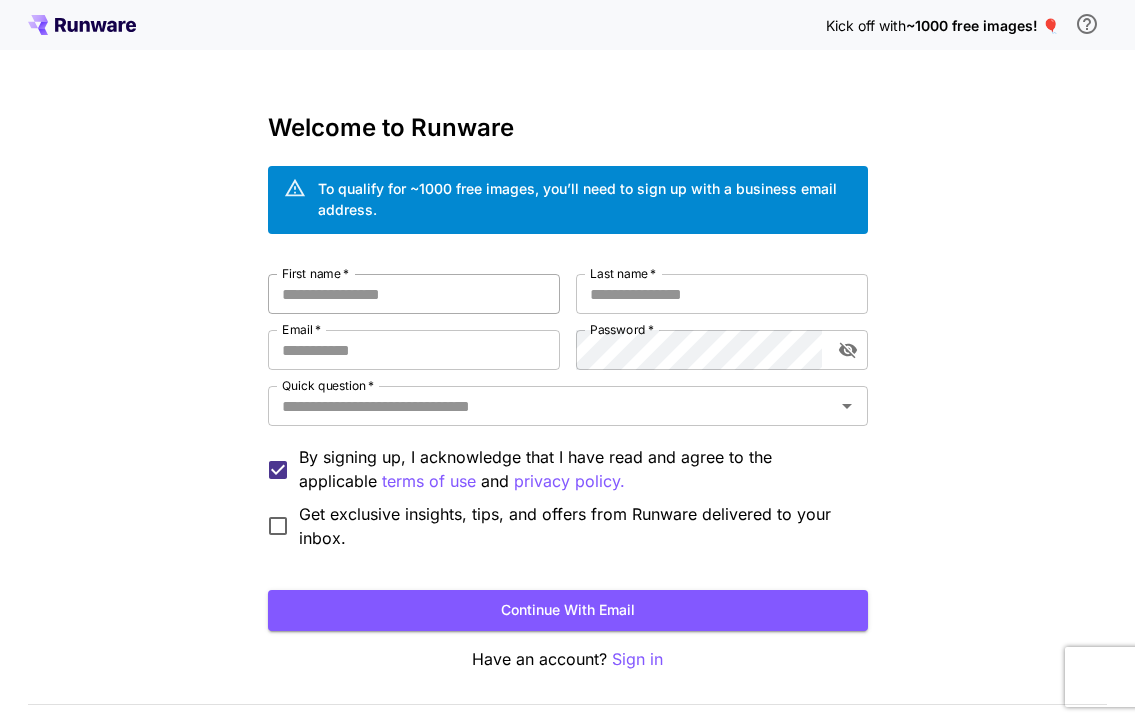 click on "First name   *" at bounding box center (414, 294) 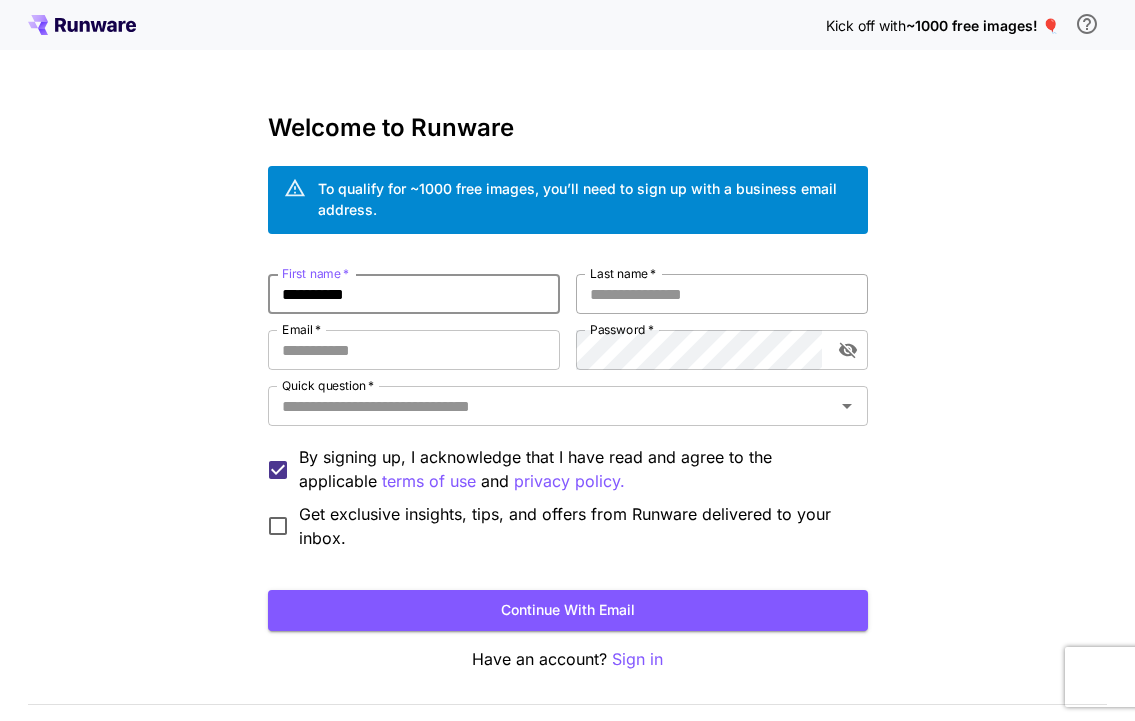 type on "**********" 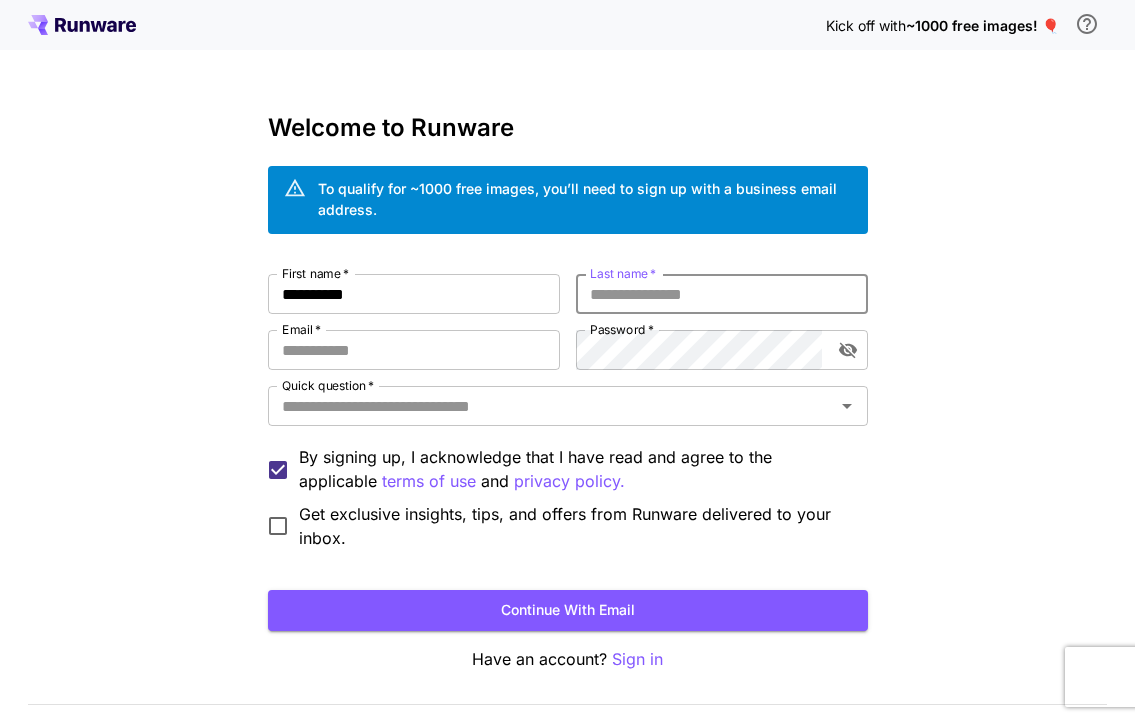 paste on "**********" 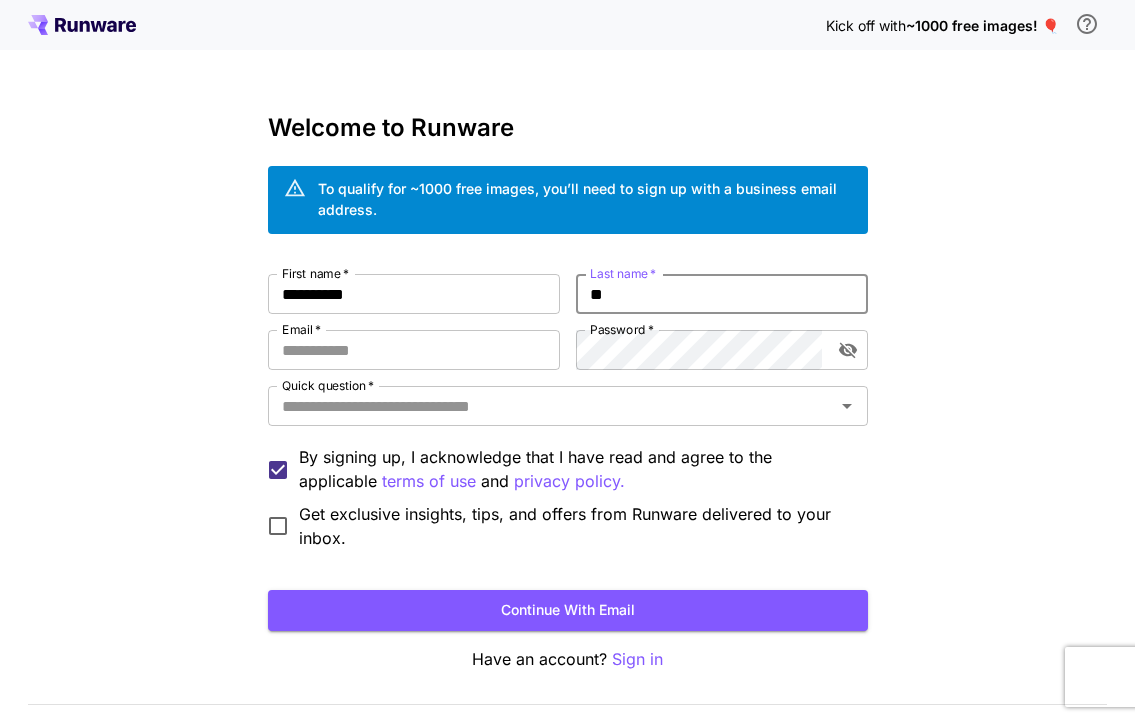 type on "*" 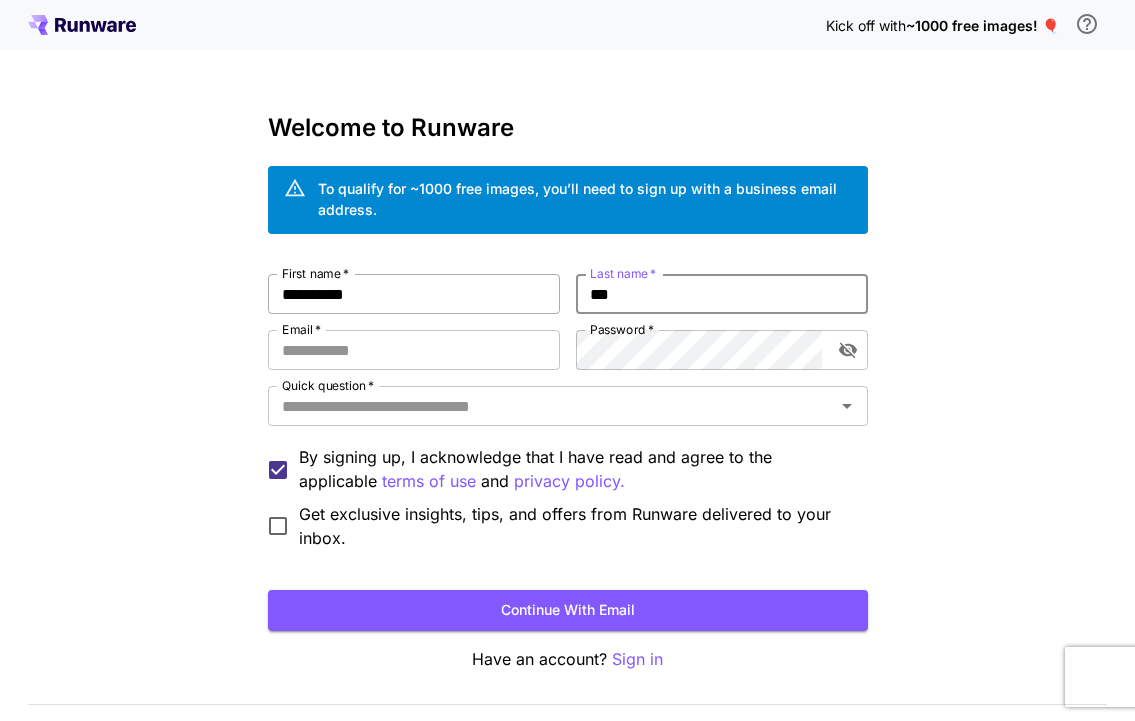 type on "***" 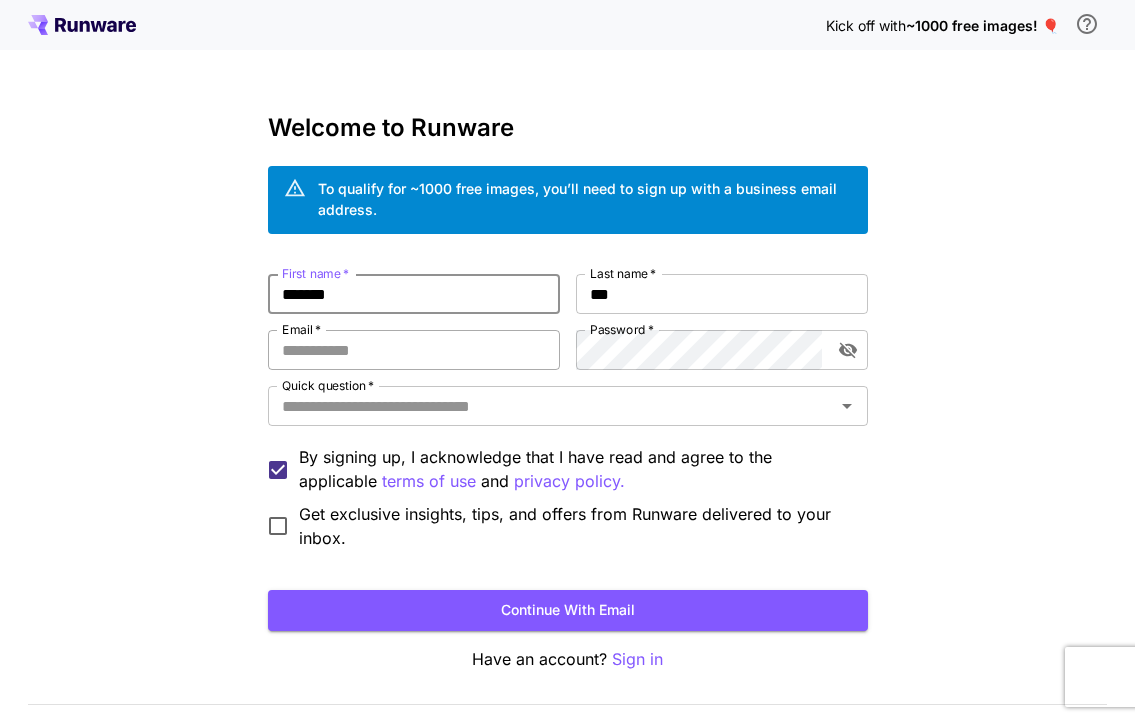 type on "*******" 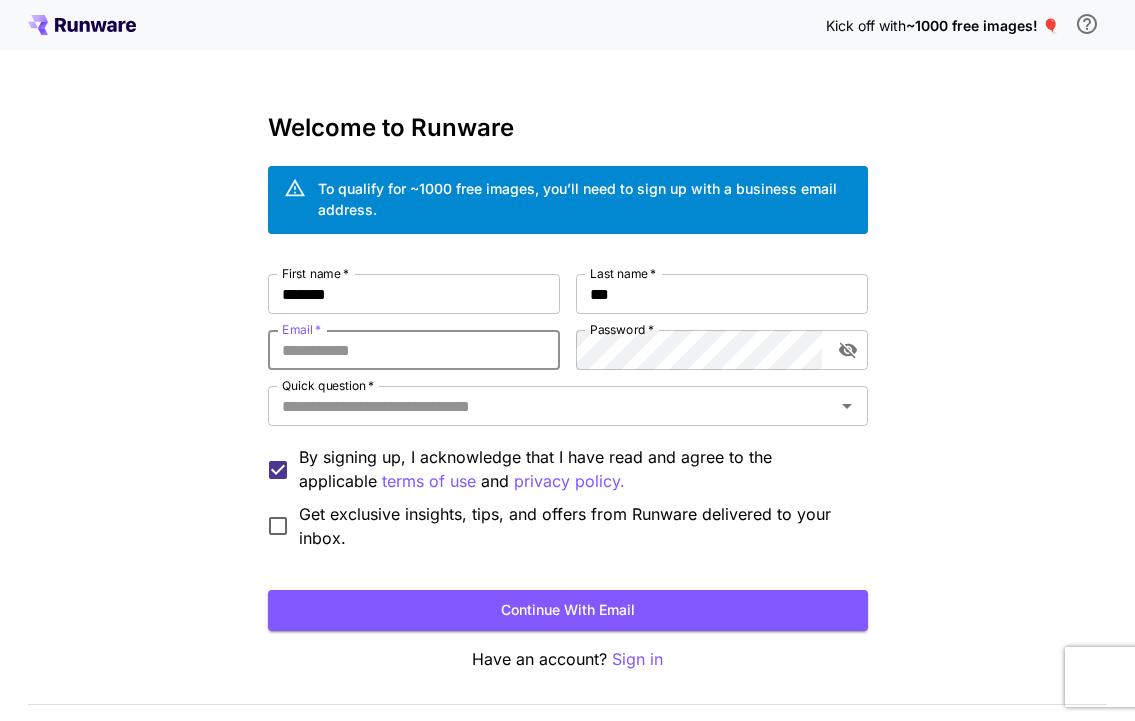 paste on "**********" 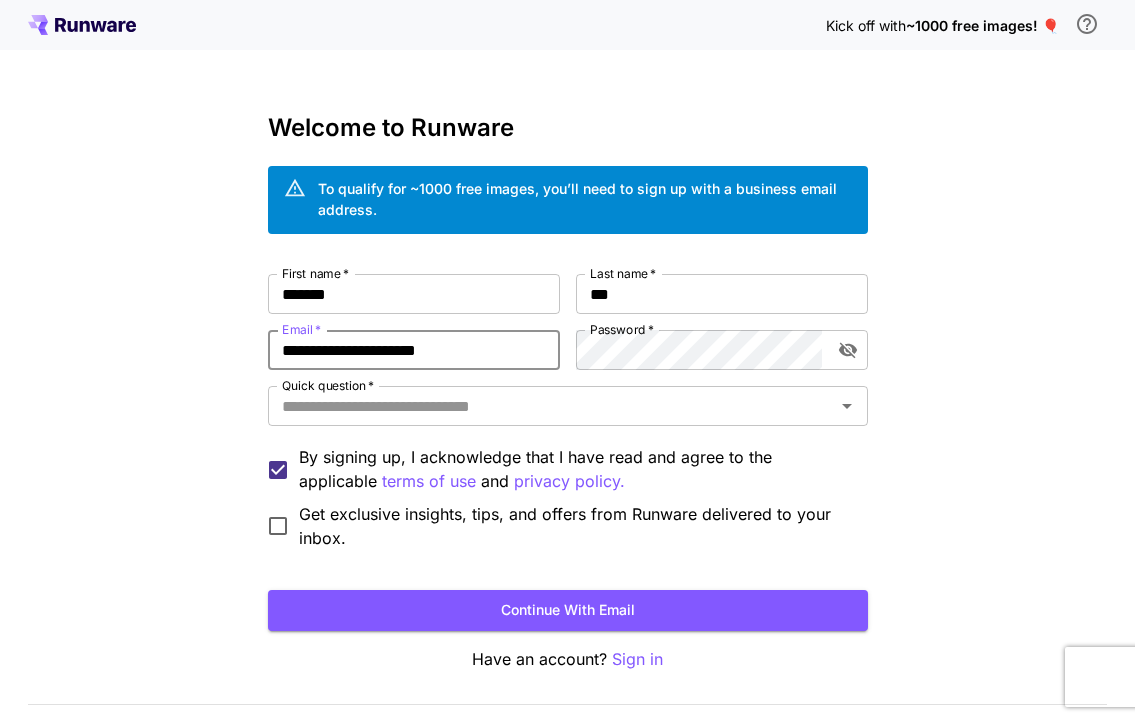 type on "**********" 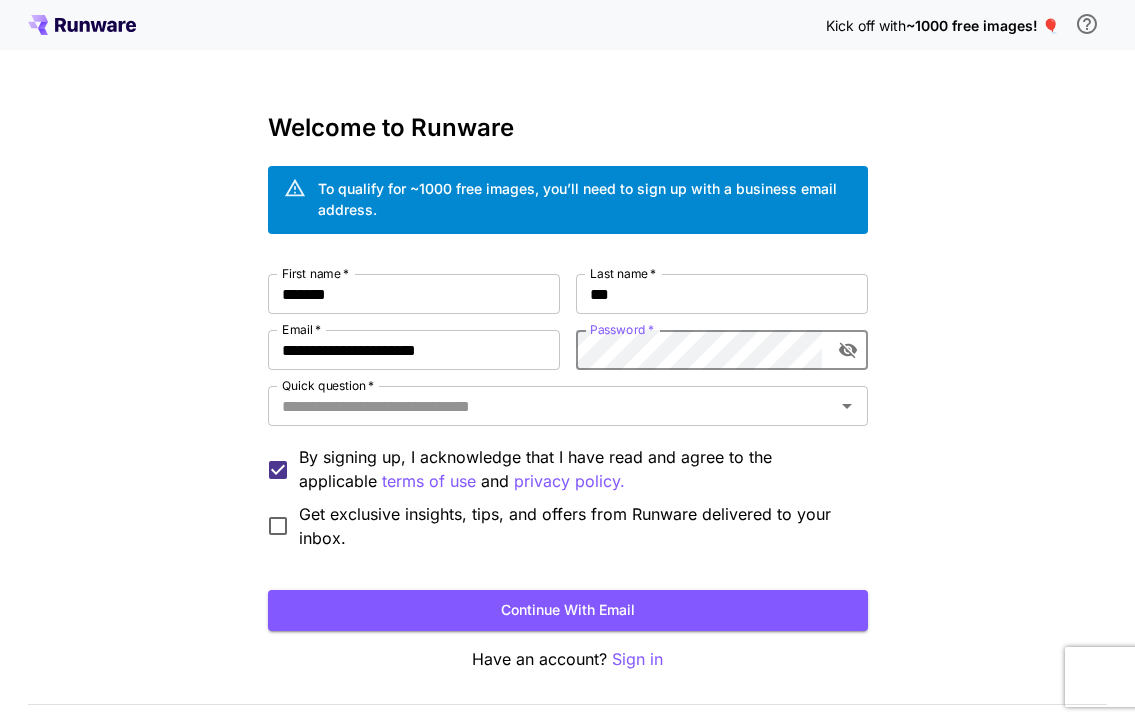 click 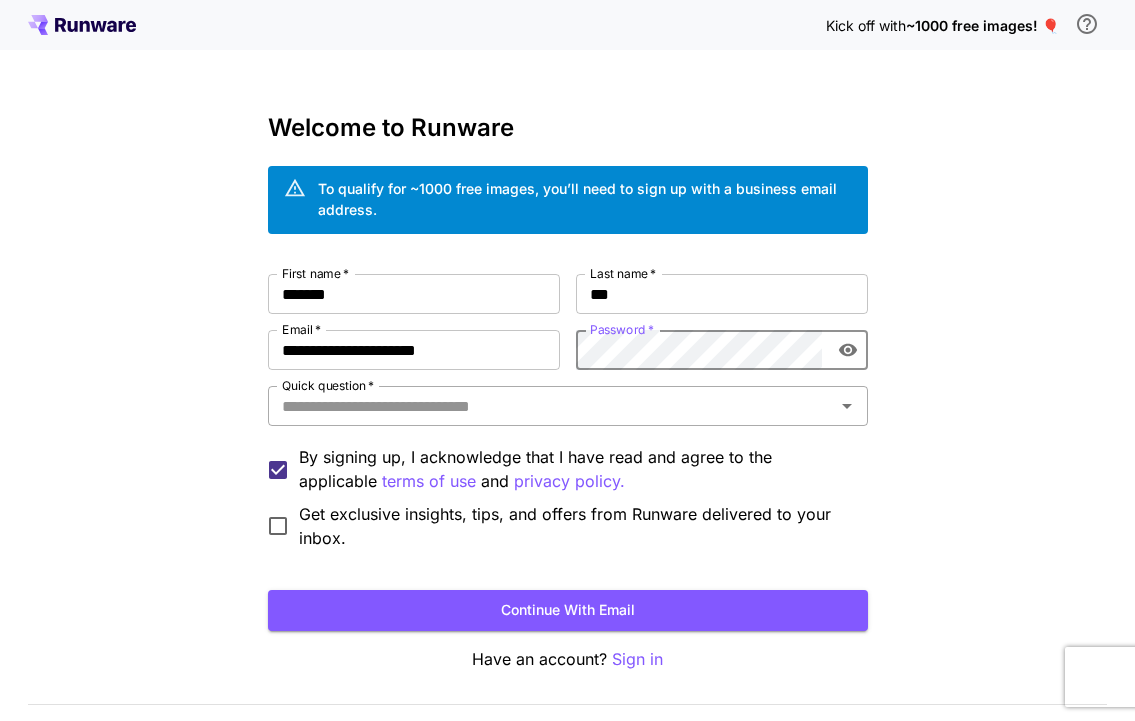 click on "Quick question   *" at bounding box center (551, 406) 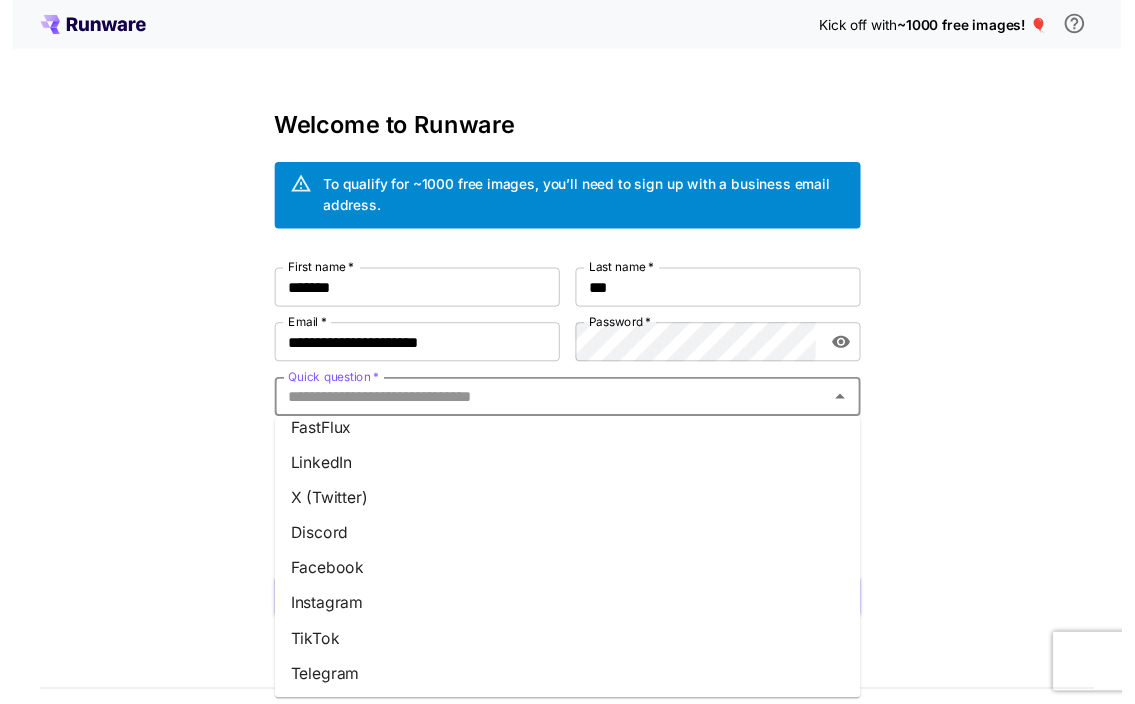 scroll, scrollTop: 268, scrollLeft: 0, axis: vertical 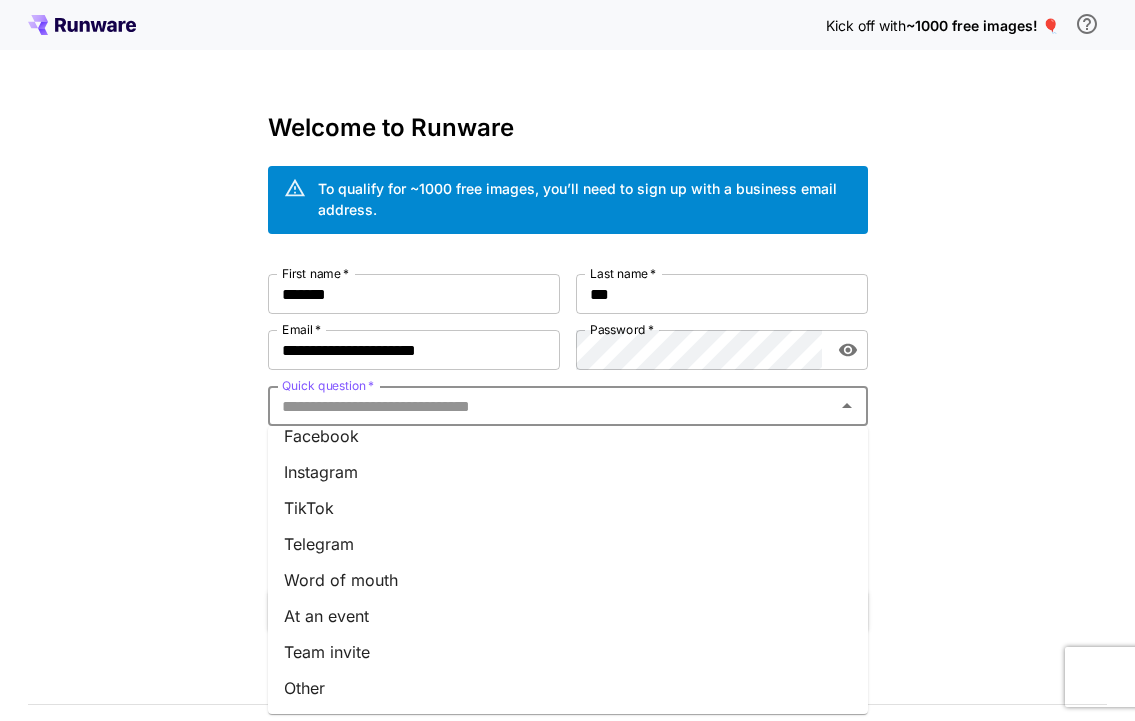 click on "Other" at bounding box center (568, 688) 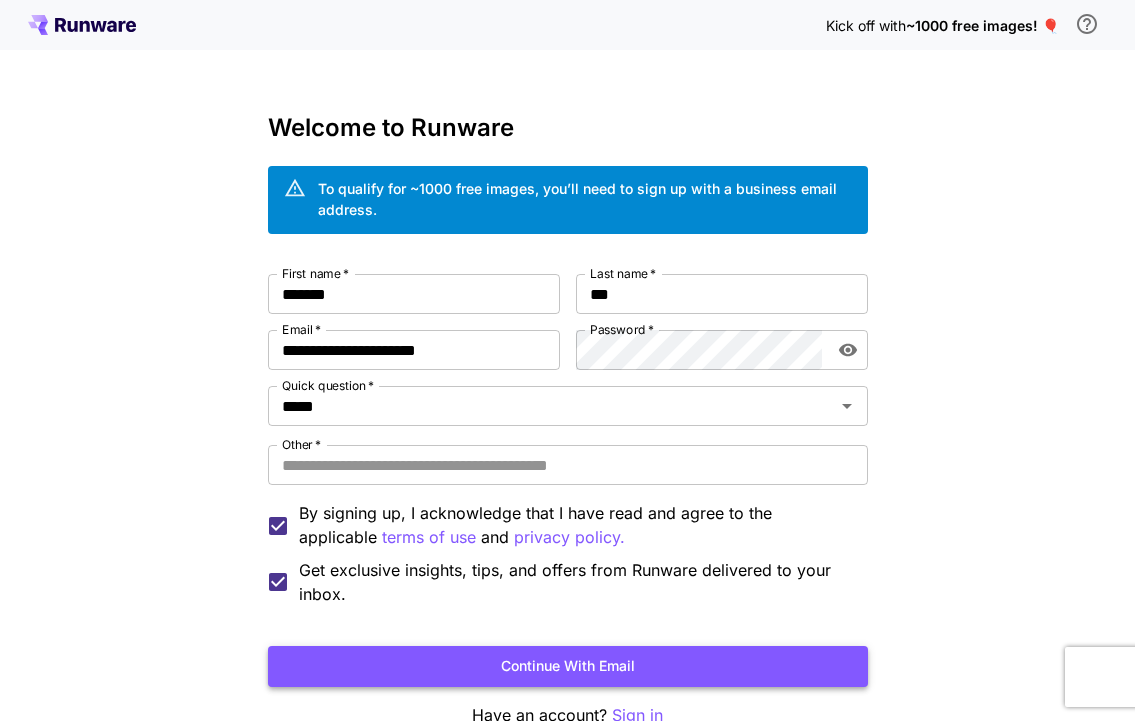 click on "Continue with email" at bounding box center (568, 666) 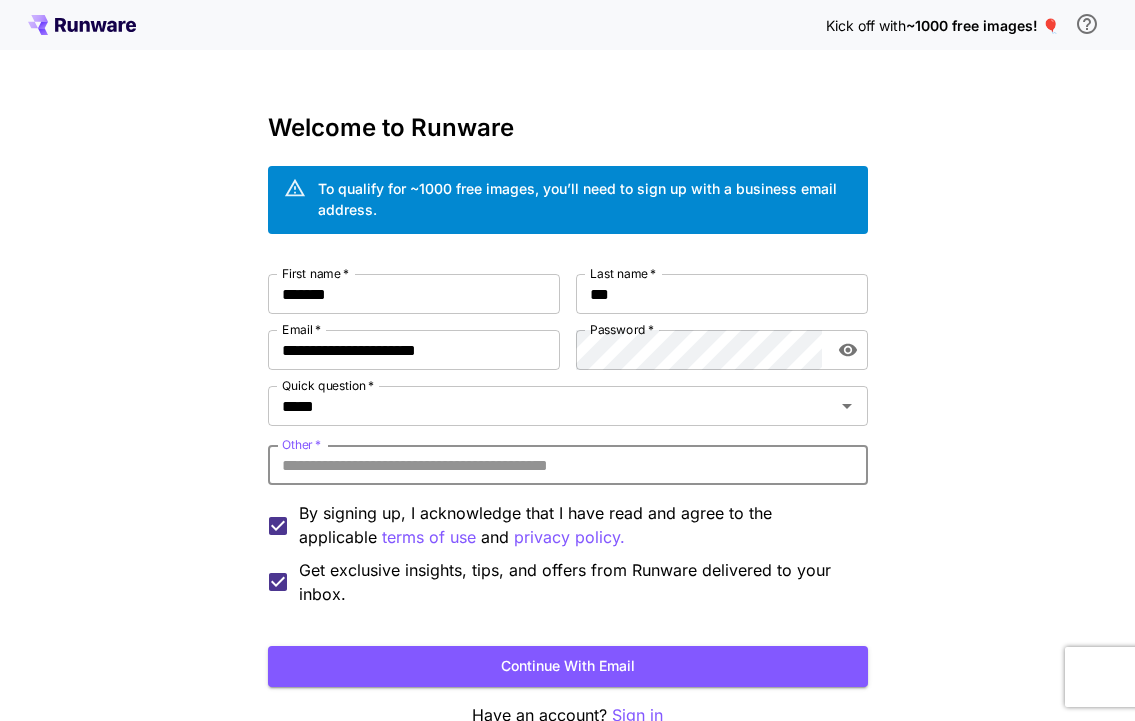 click on "Other   *" at bounding box center [568, 465] 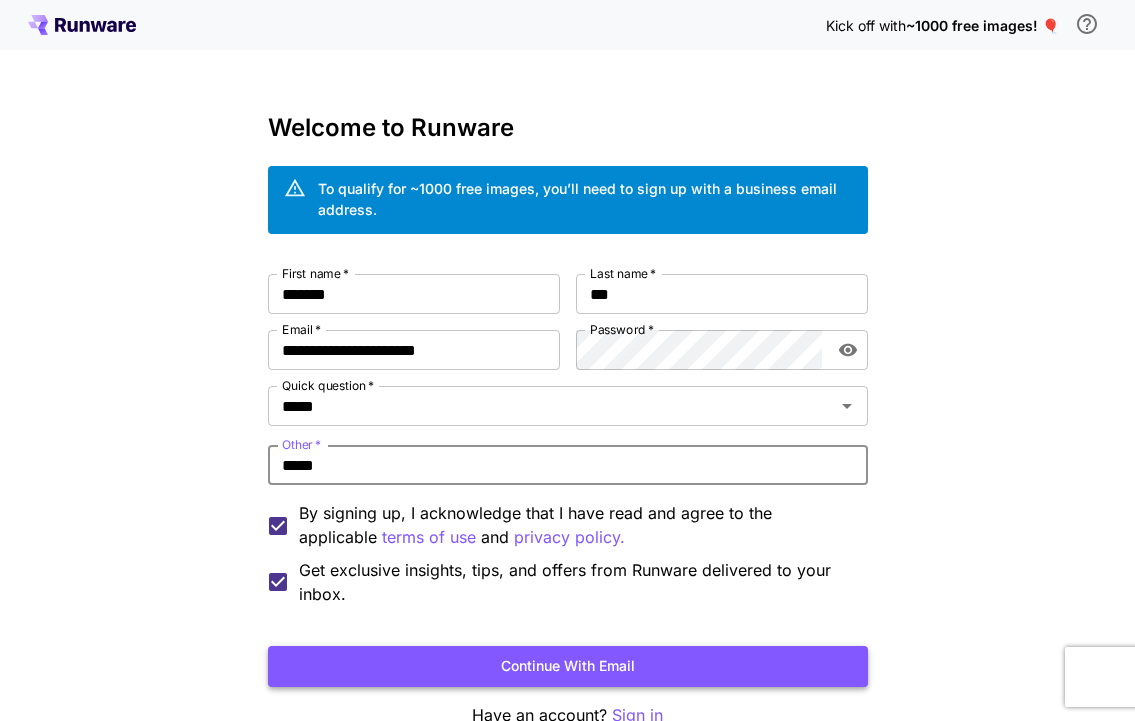 type on "*****" 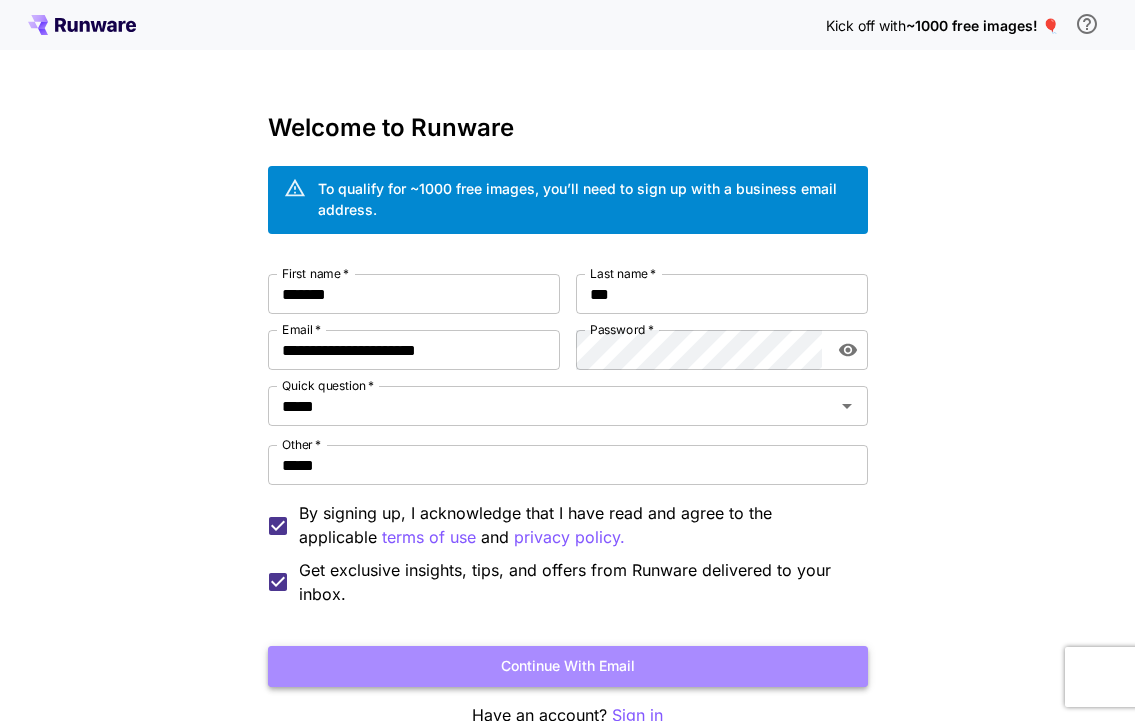 click on "Continue with email" at bounding box center [568, 666] 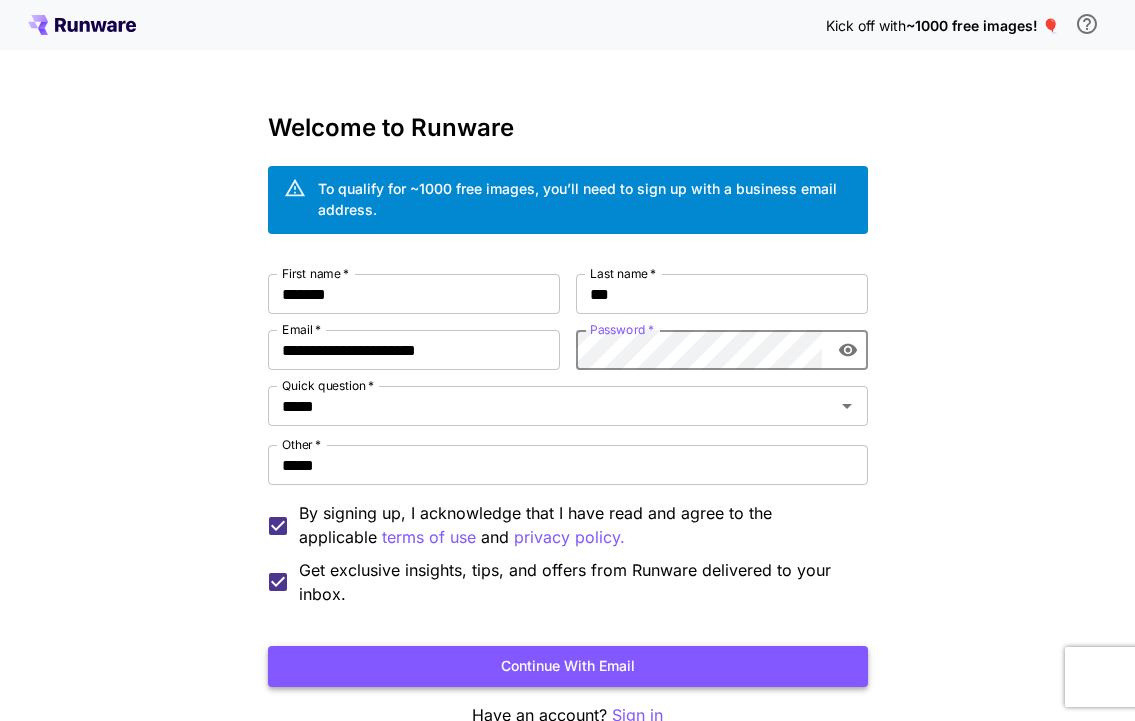 click on "Continue with email" at bounding box center (568, 666) 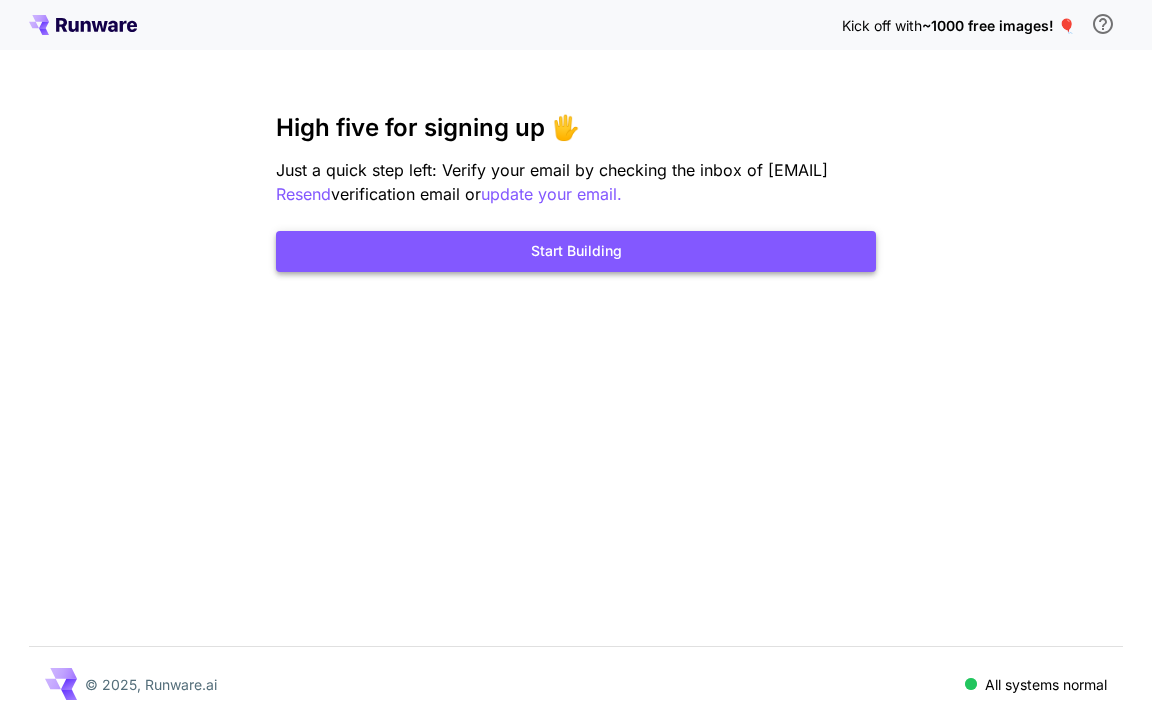 click on "Start Building" at bounding box center (576, 251) 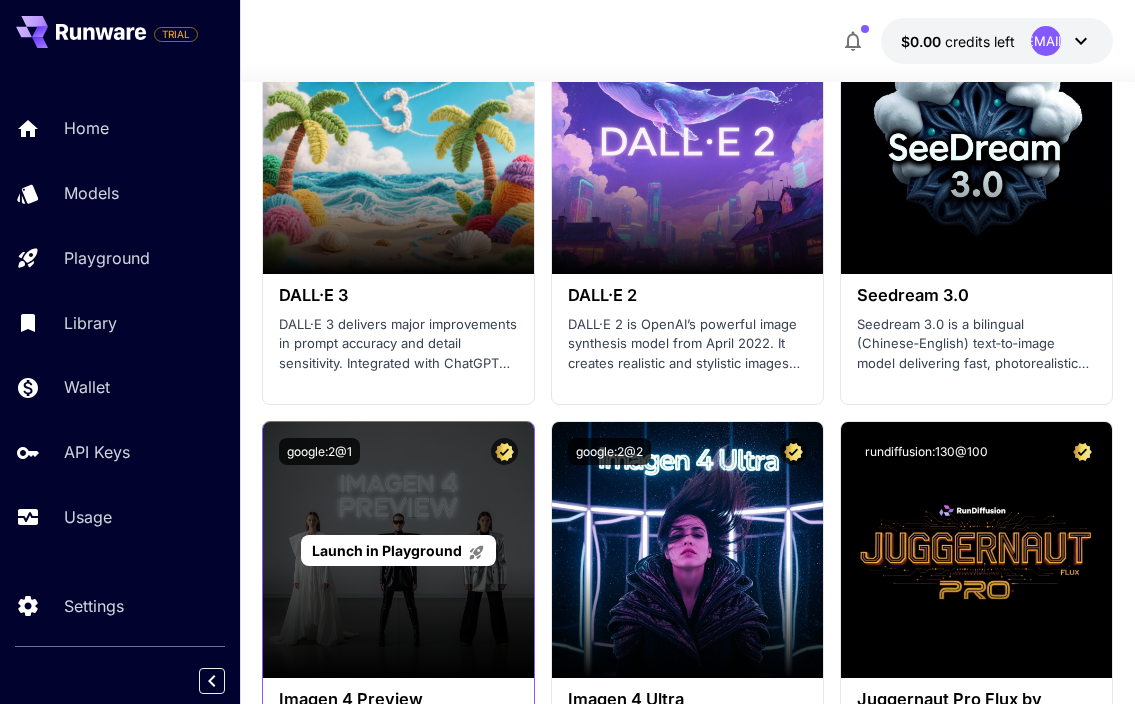 scroll, scrollTop: 4100, scrollLeft: 0, axis: vertical 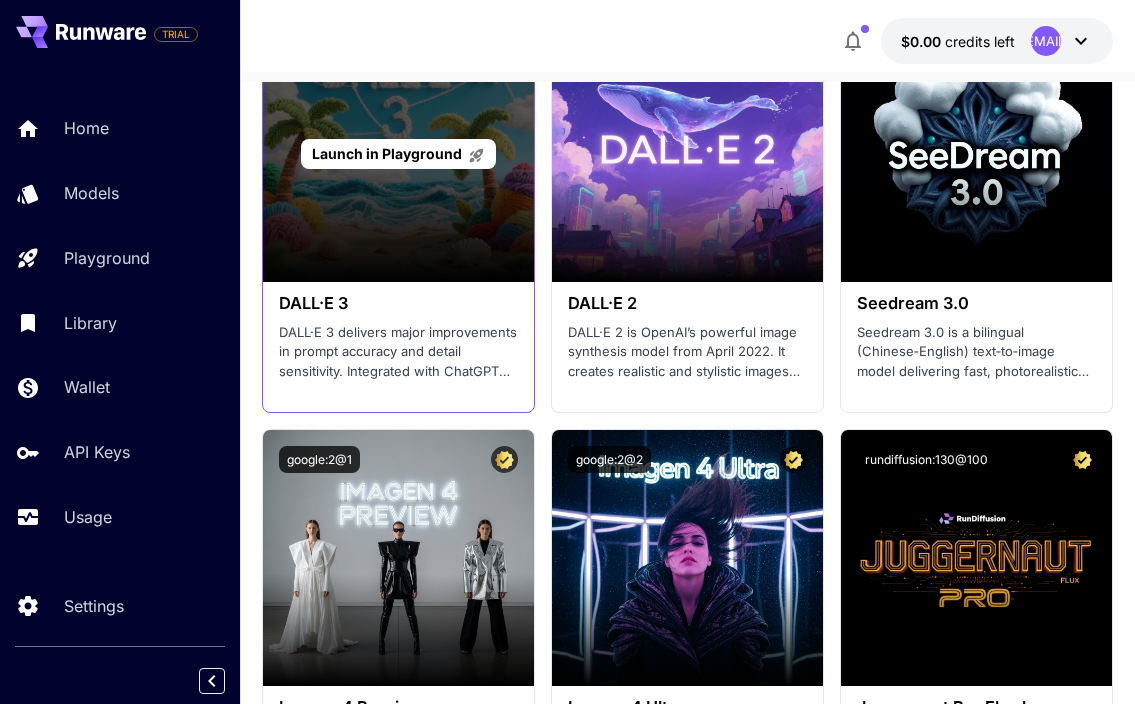 click on "Launch in Playground" at bounding box center (398, 154) 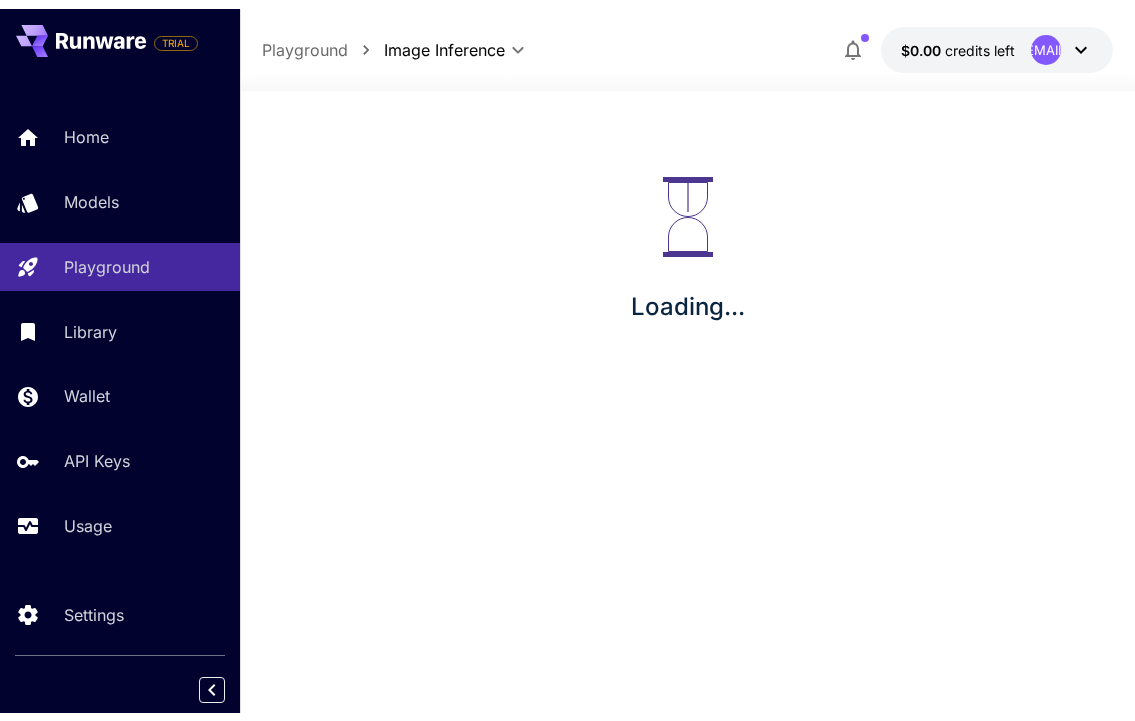 scroll, scrollTop: 0, scrollLeft: 0, axis: both 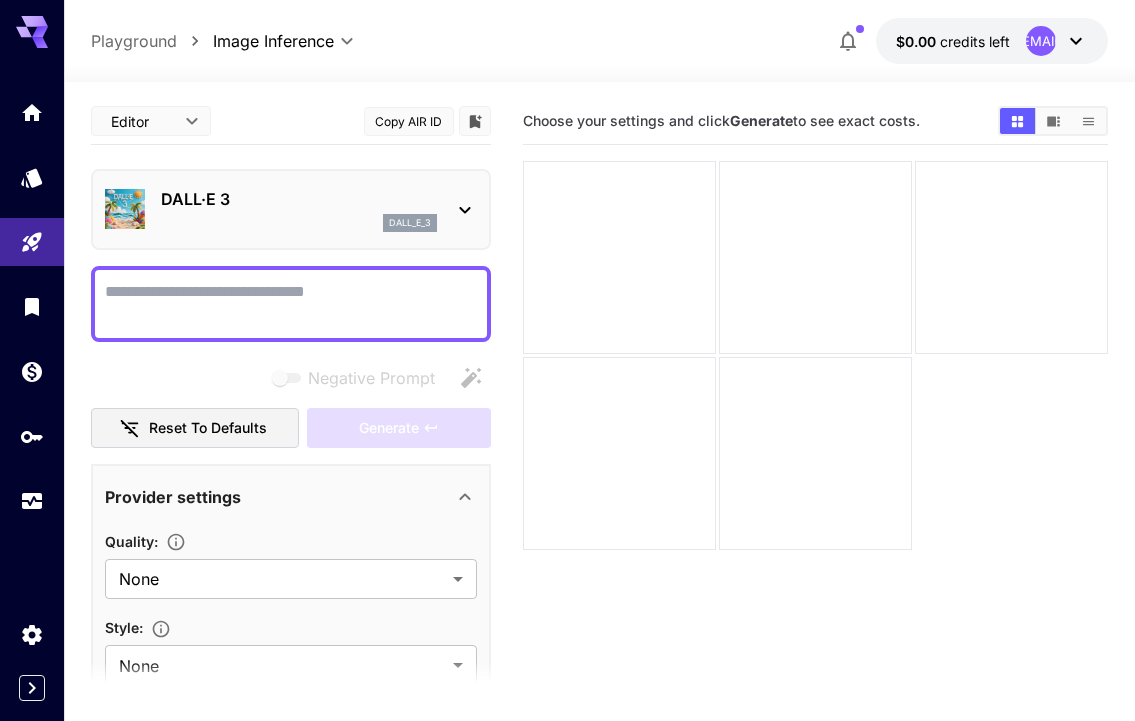 paste on "**********" 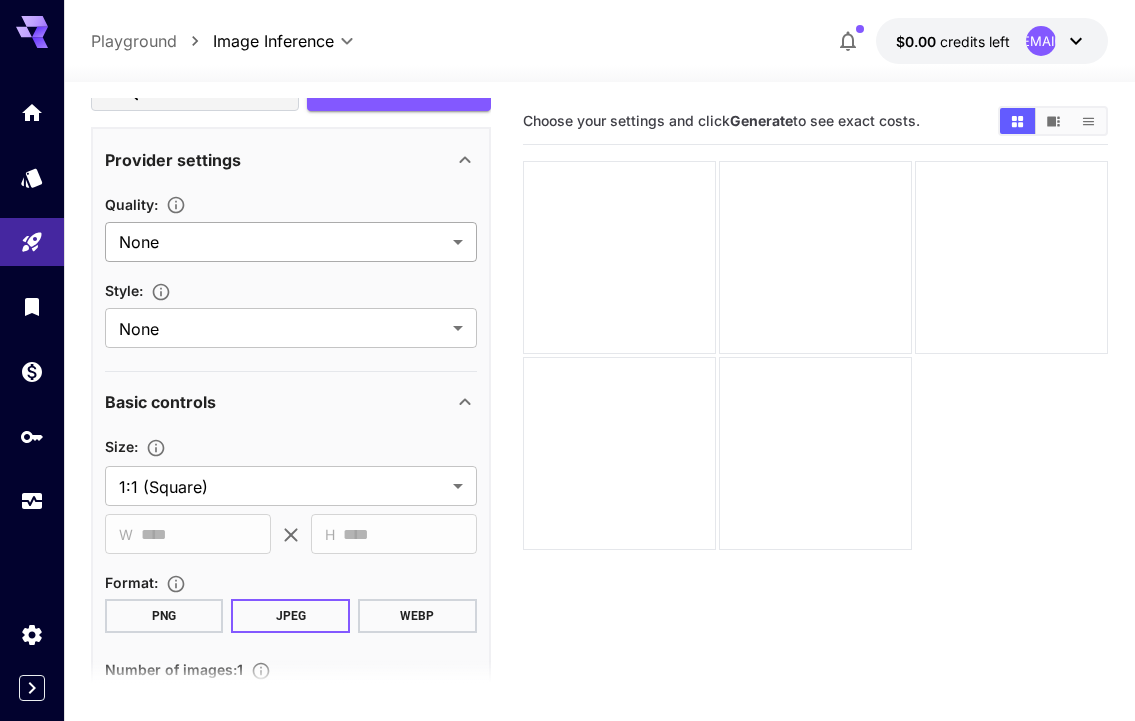 scroll, scrollTop: 270, scrollLeft: 0, axis: vertical 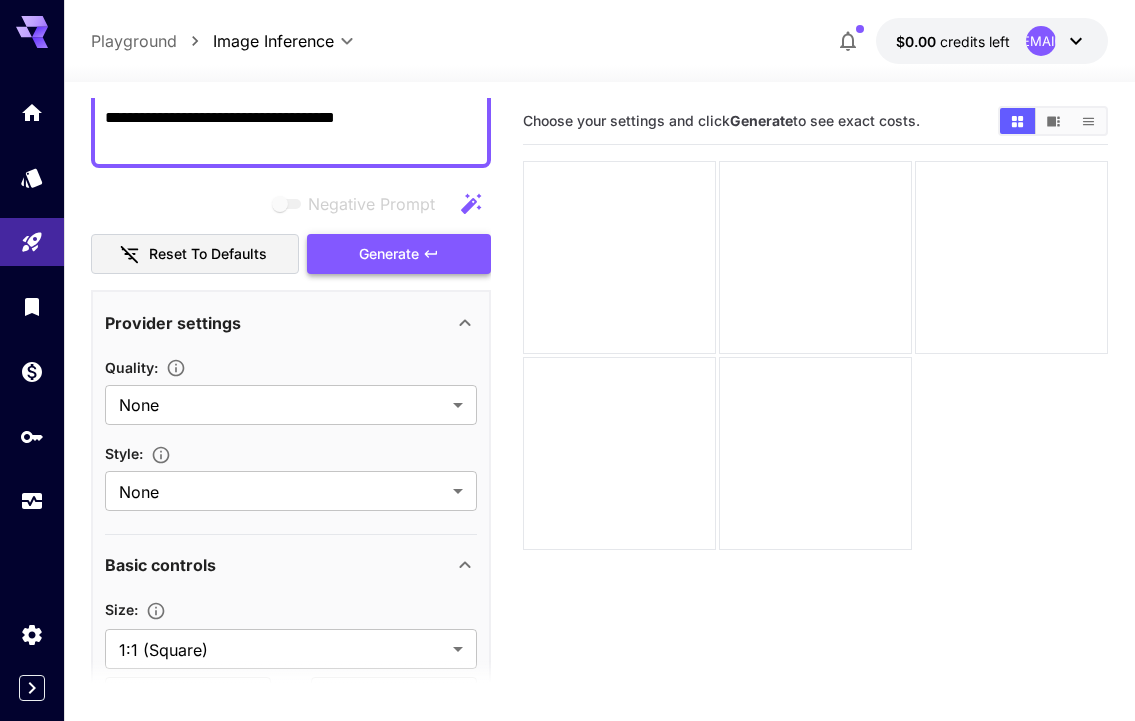 type on "**********" 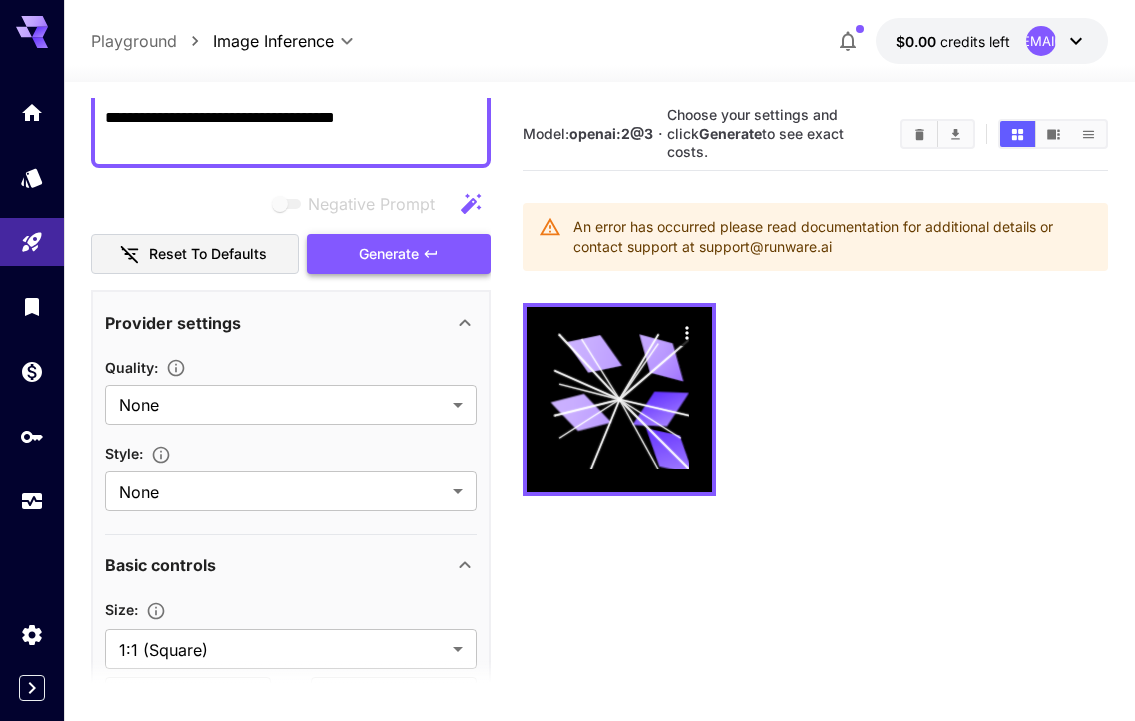 click on "Generate" at bounding box center (389, 254) 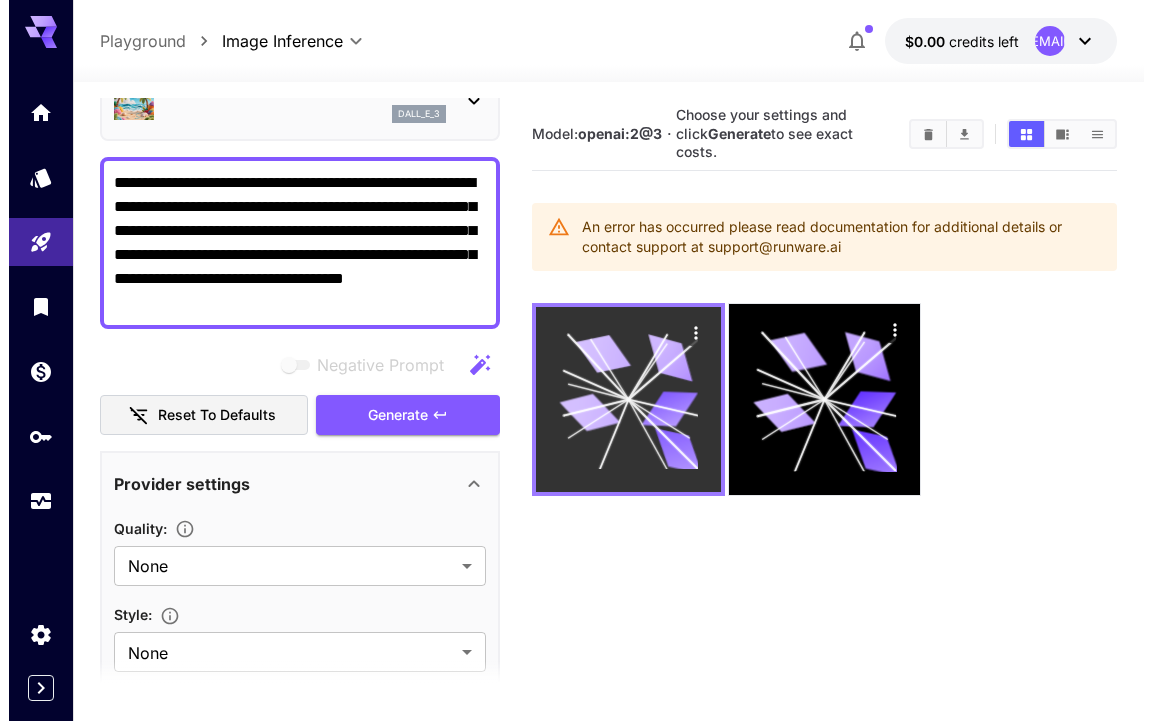 scroll, scrollTop: 0, scrollLeft: 0, axis: both 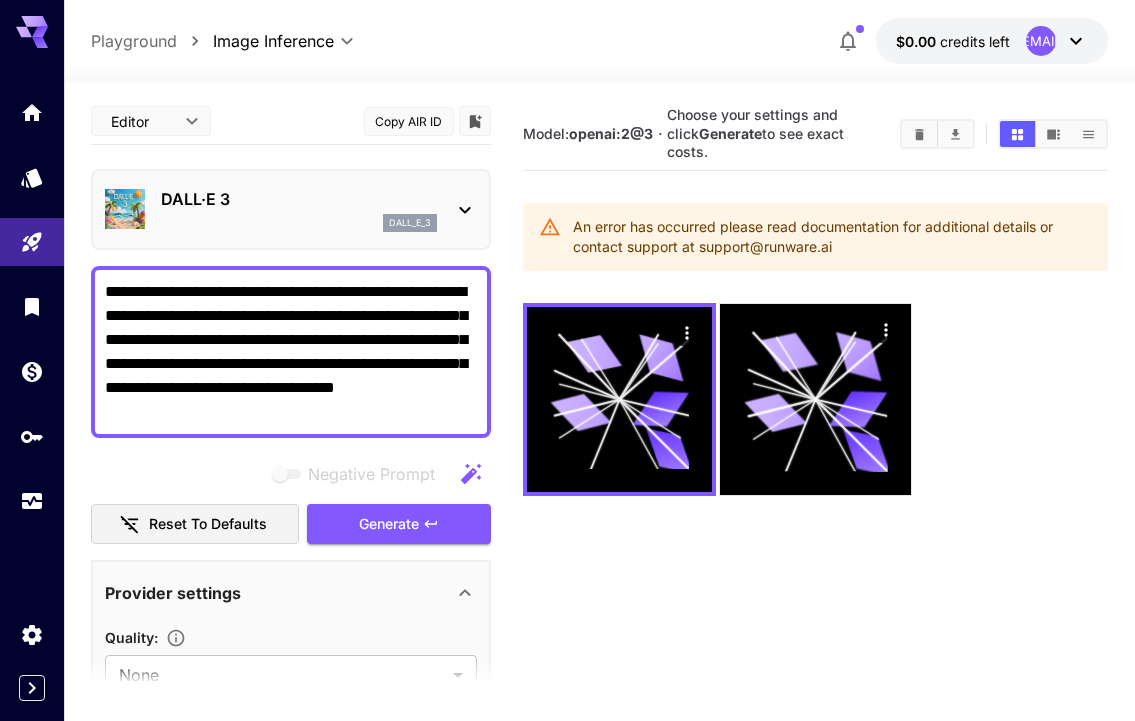 click 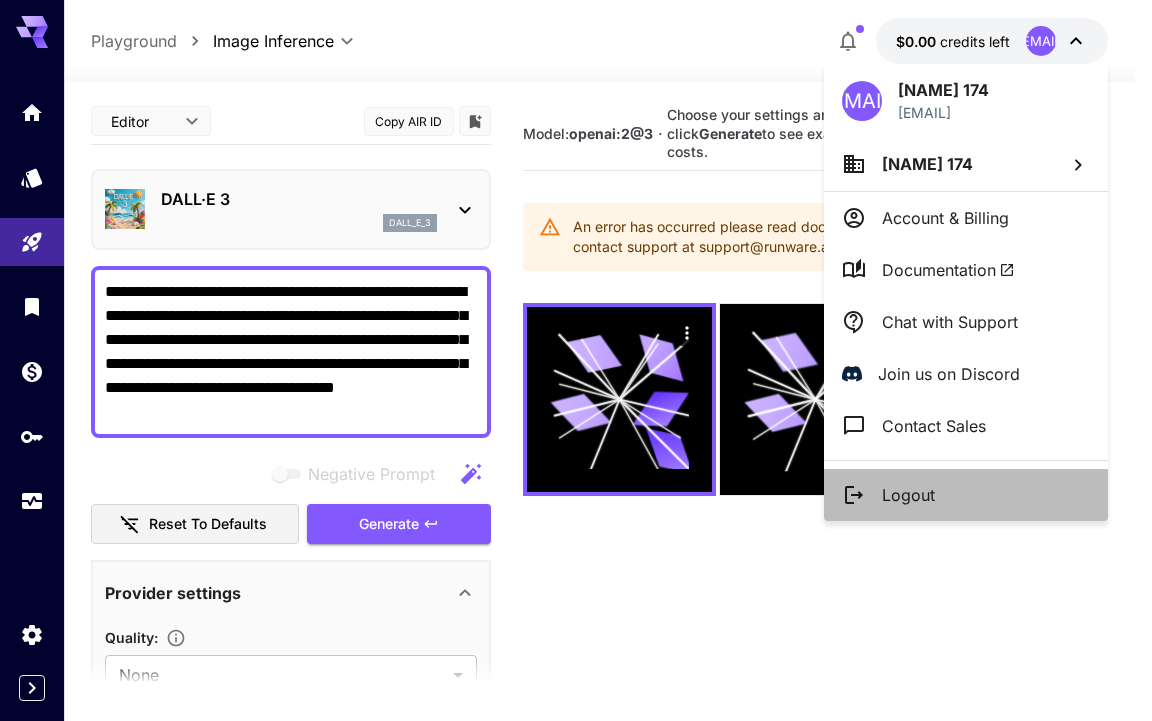 click on "Logout" at bounding box center (966, 495) 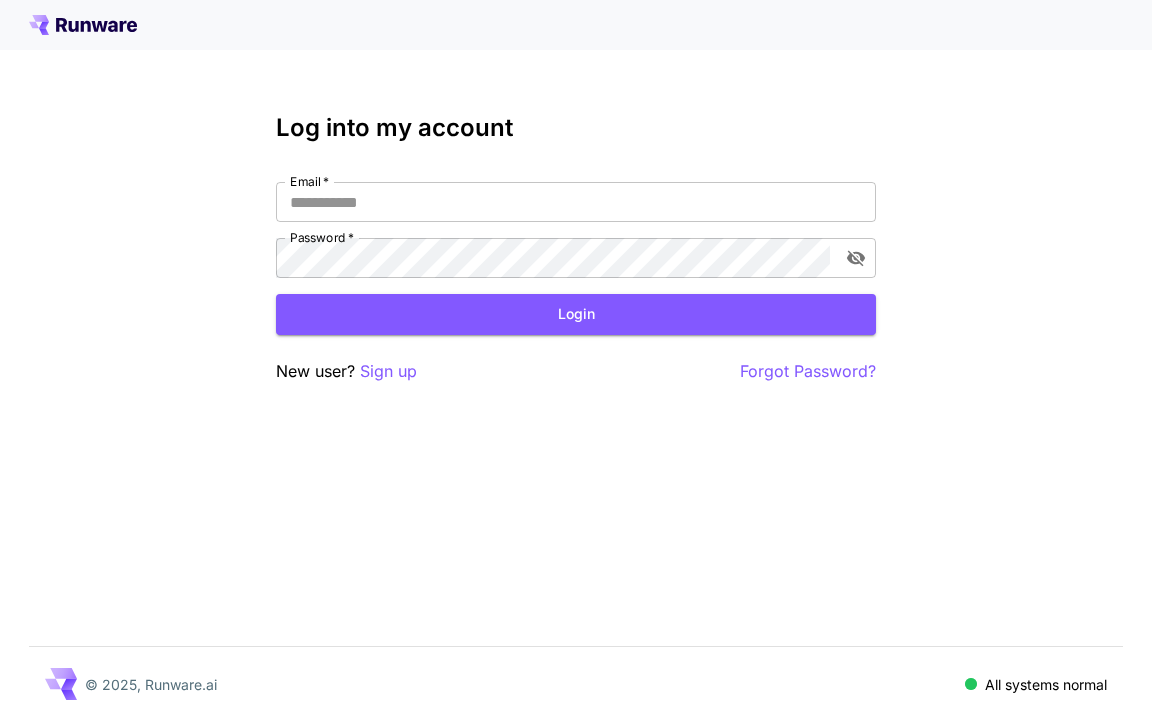 scroll, scrollTop: 0, scrollLeft: 0, axis: both 